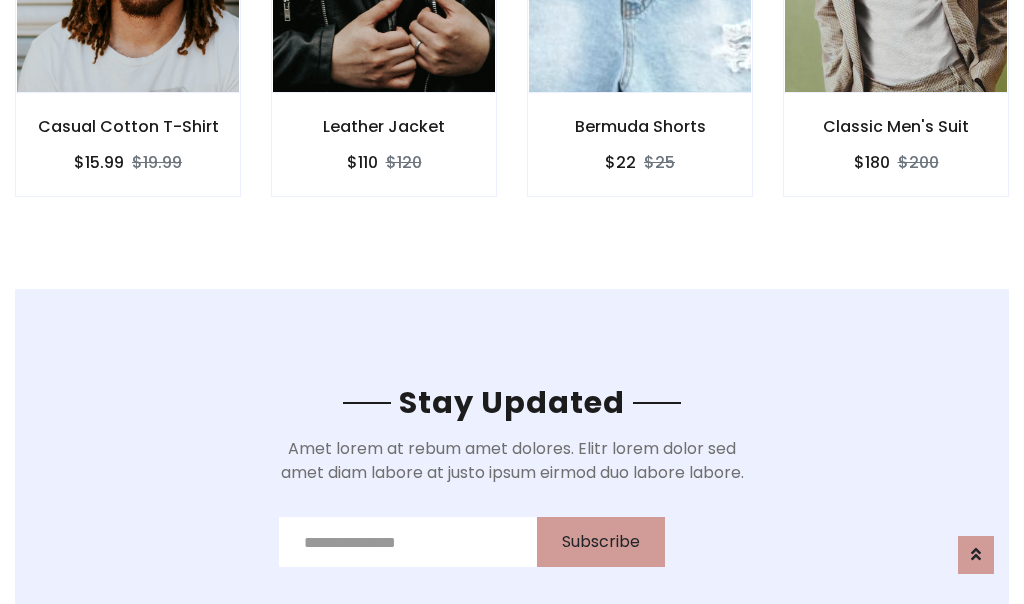 scroll, scrollTop: 3012, scrollLeft: 0, axis: vertical 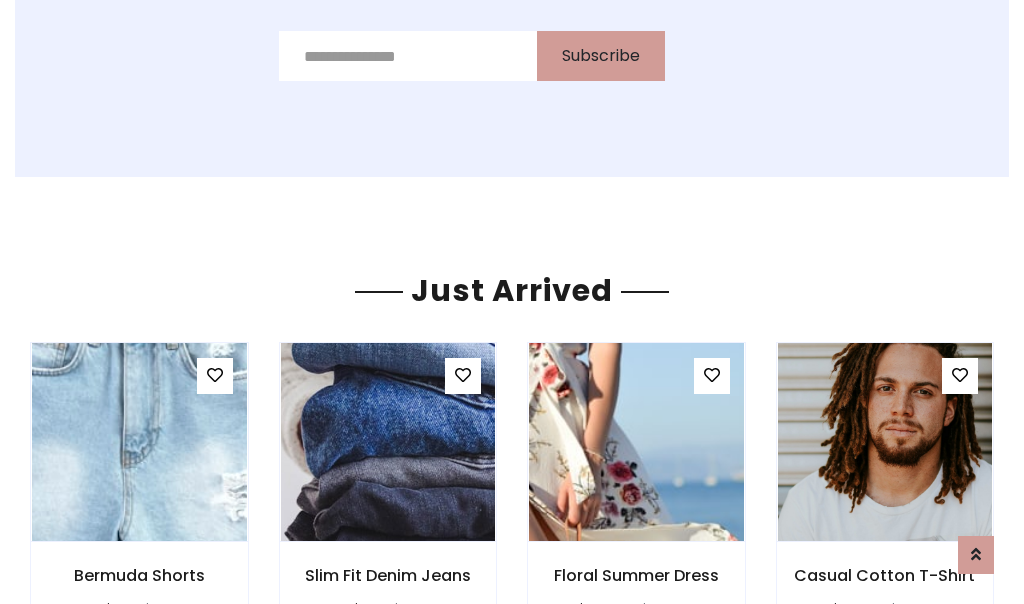 click on "Bermuda Shorts
$22
$25" at bounding box center (640, -428) 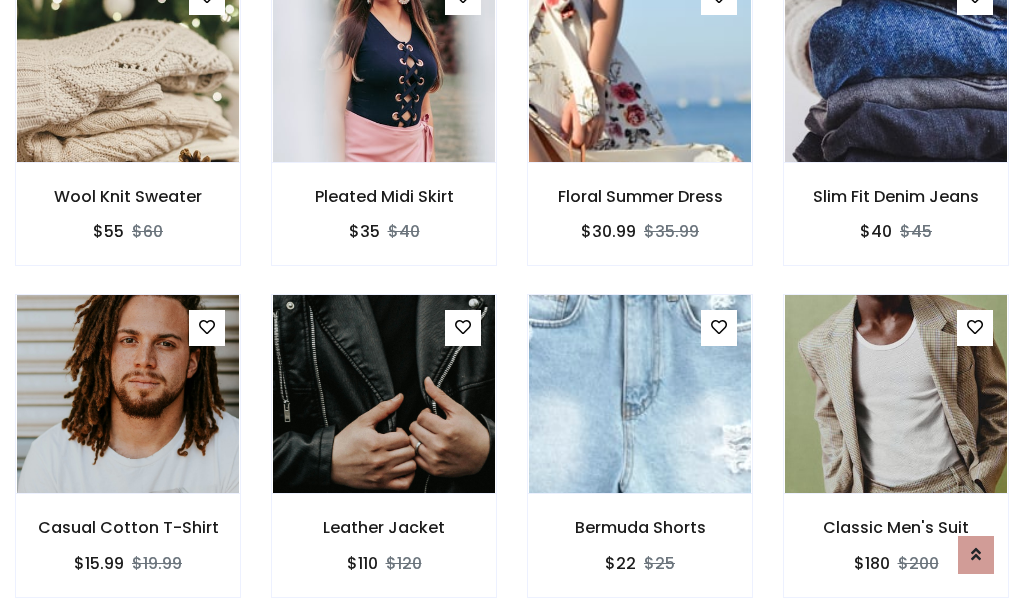 click on "Bermuda Shorts
$22
$25" at bounding box center [640, 459] 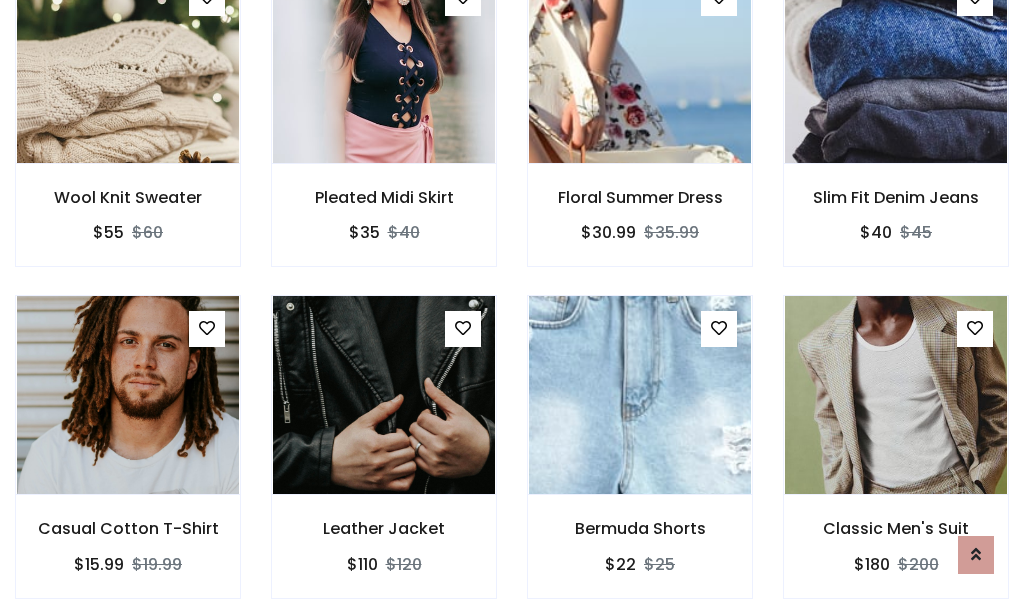 click on "Bermuda Shorts
$22
$25" at bounding box center [640, 460] 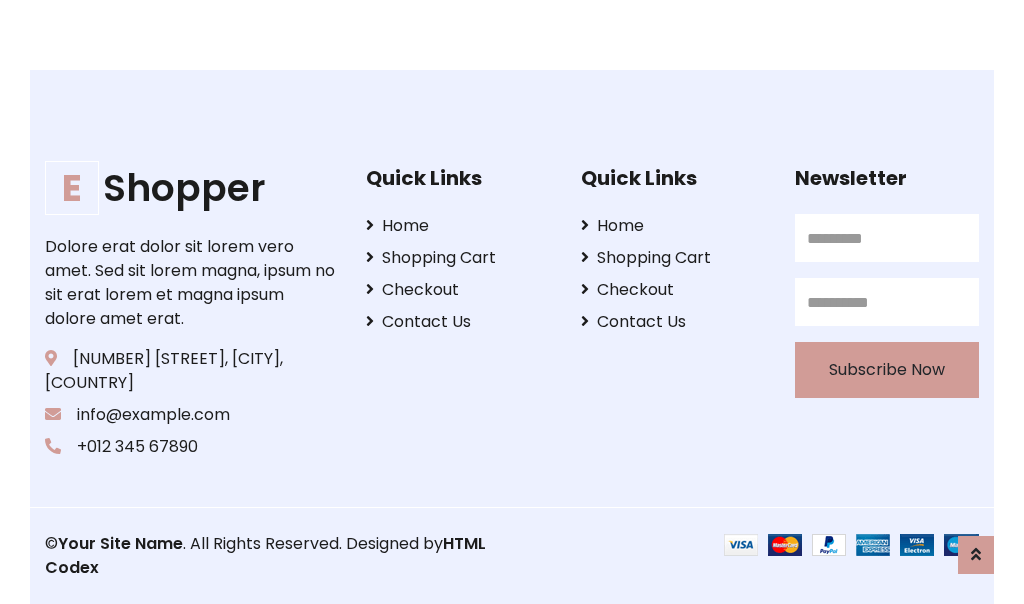 scroll, scrollTop: 3807, scrollLeft: 0, axis: vertical 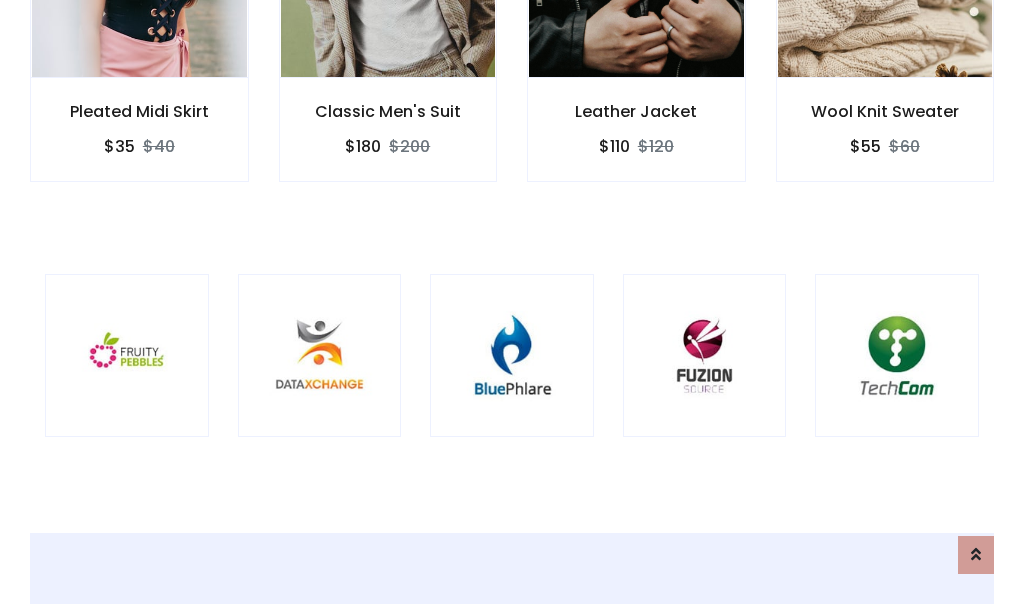click at bounding box center (512, 356) 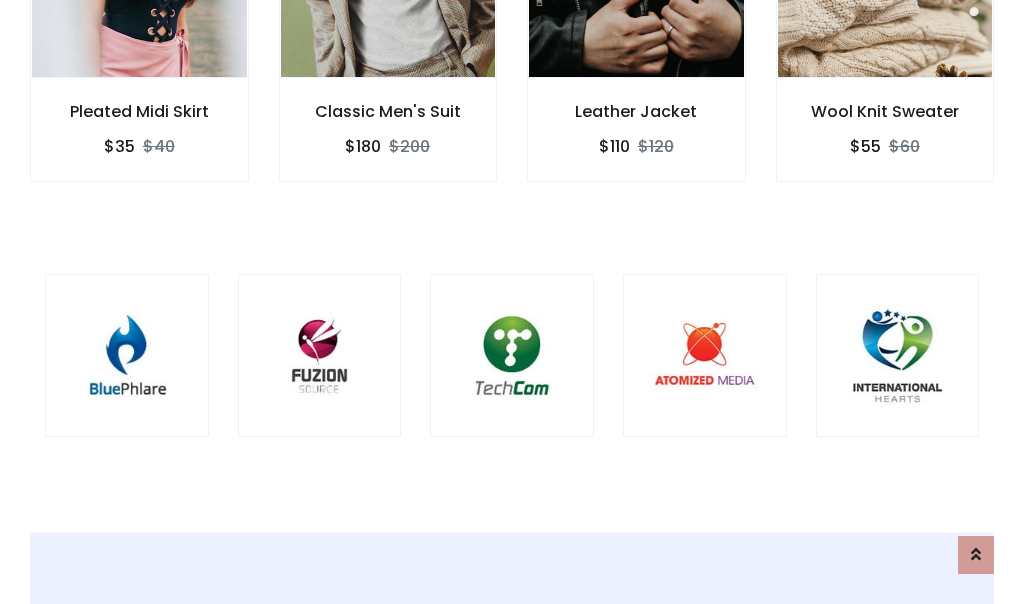 click at bounding box center (512, 356) 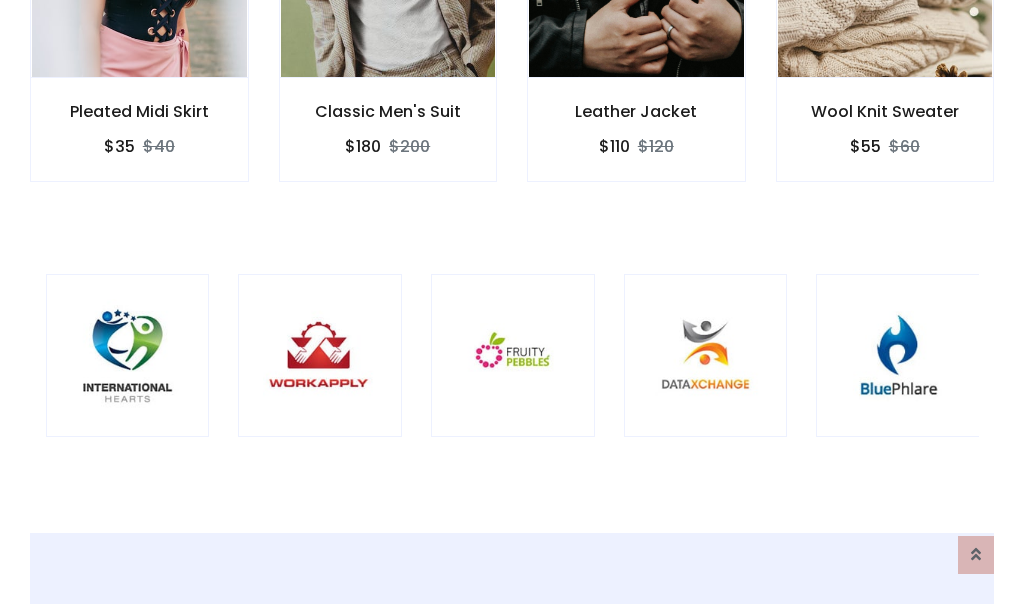 scroll, scrollTop: 0, scrollLeft: 0, axis: both 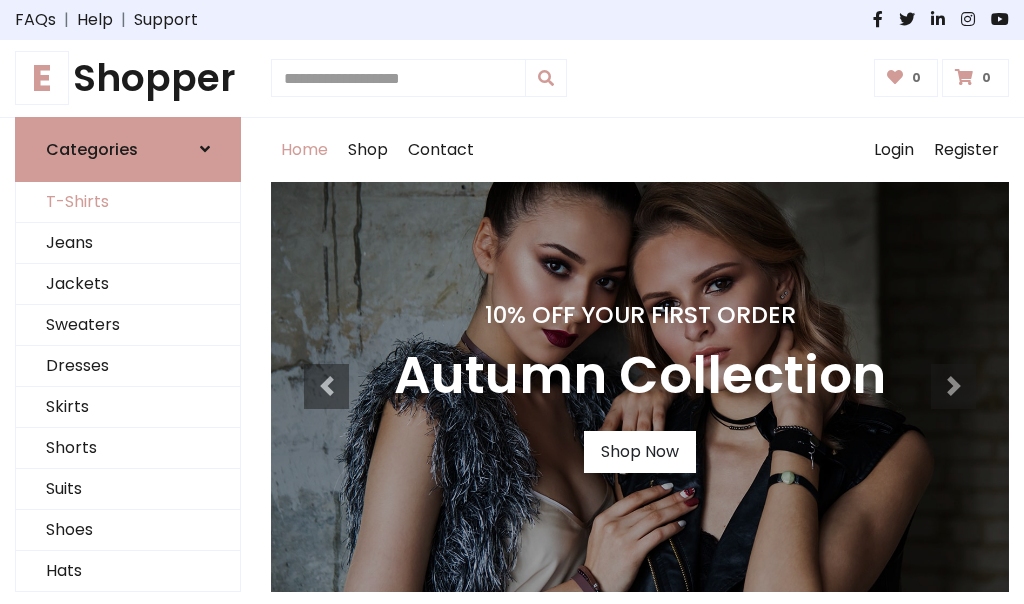 click on "T-Shirts" at bounding box center (128, 202) 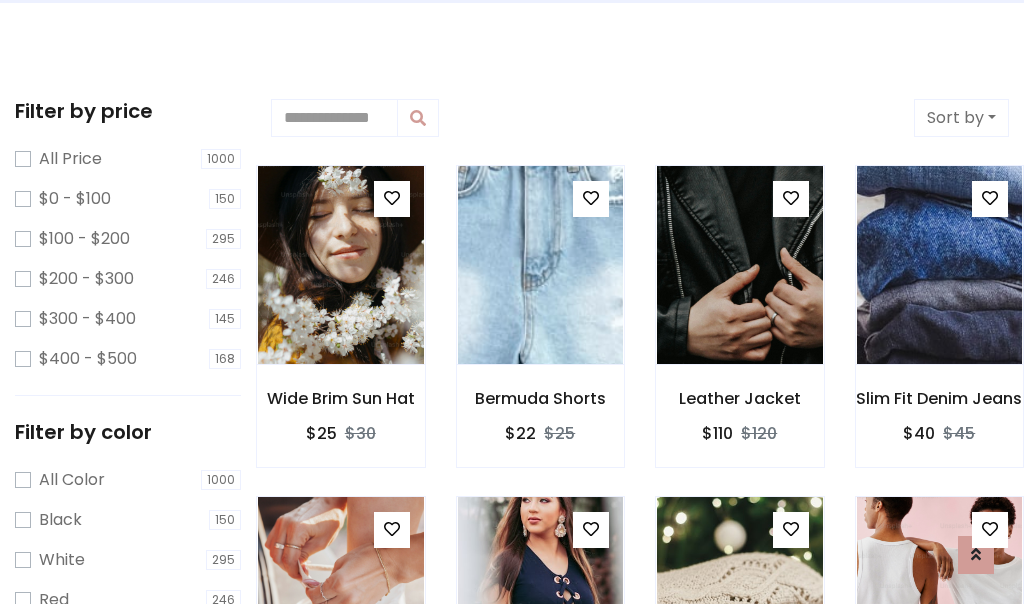 scroll, scrollTop: 0, scrollLeft: 0, axis: both 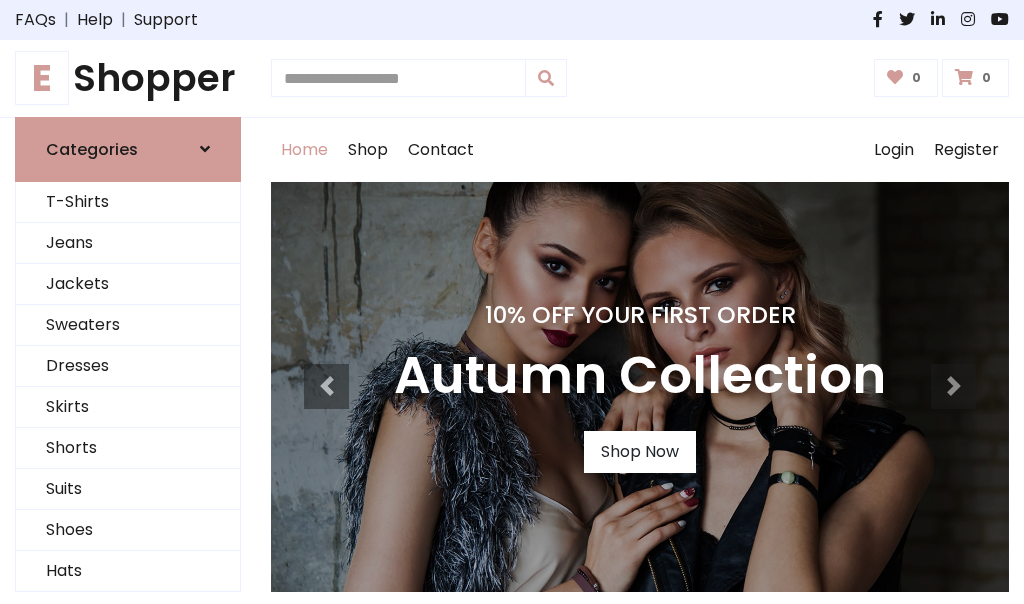 click on "E Shopper" at bounding box center (128, 78) 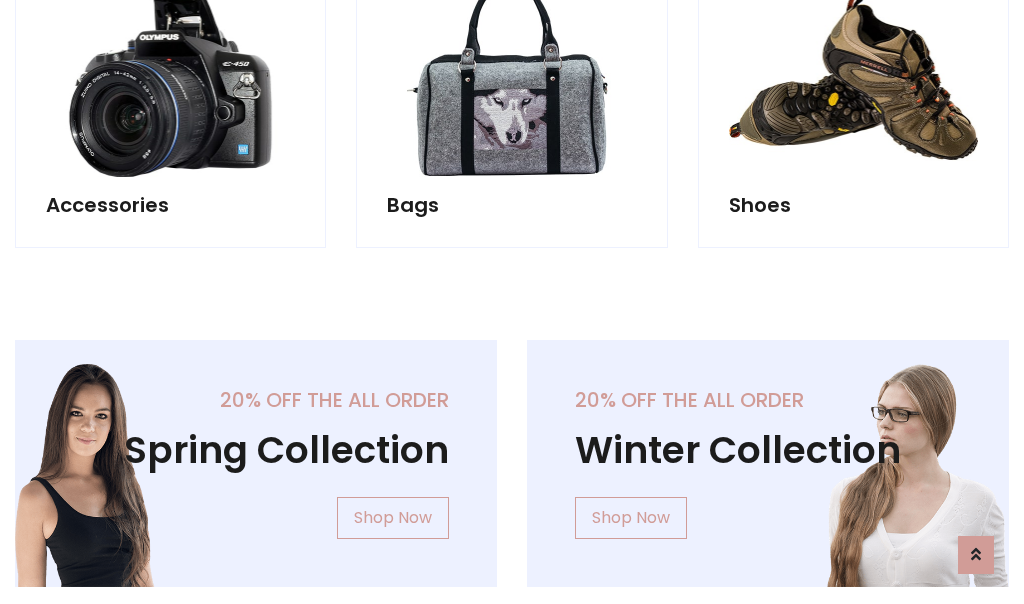 scroll, scrollTop: 1943, scrollLeft: 0, axis: vertical 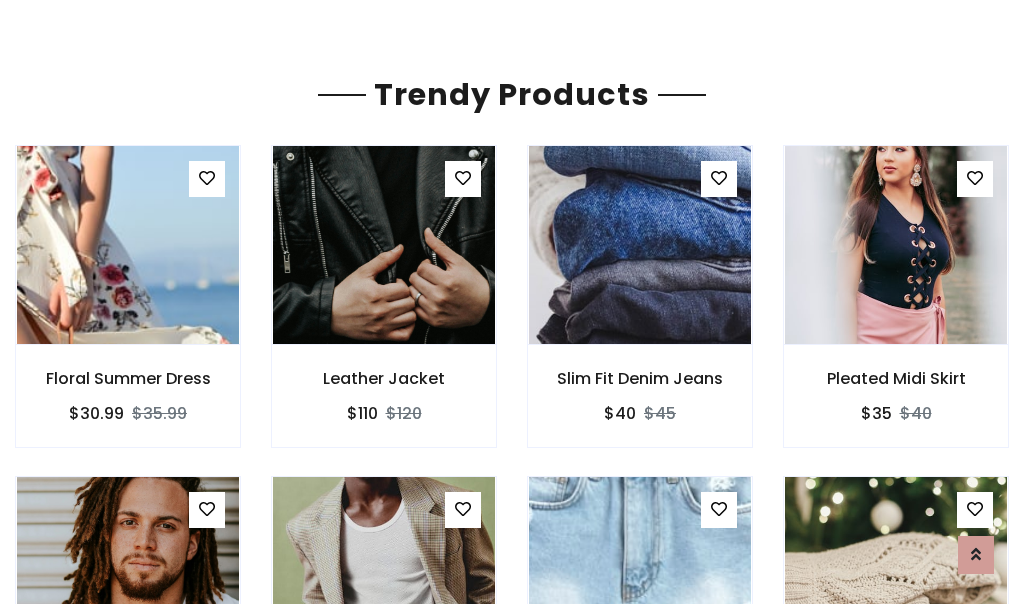 click on "Shop" at bounding box center [368, -1793] 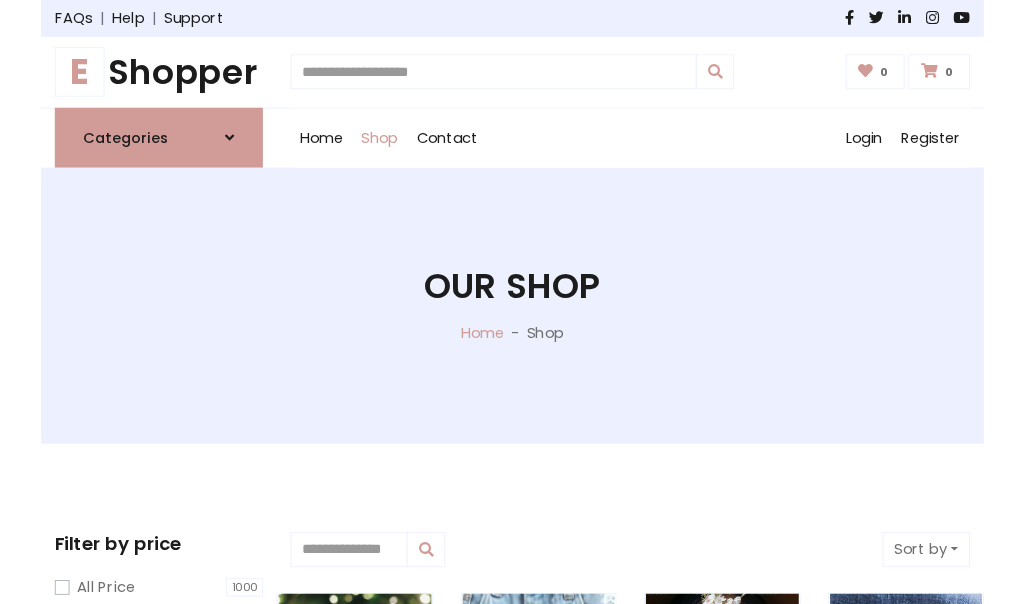 scroll, scrollTop: 0, scrollLeft: 0, axis: both 